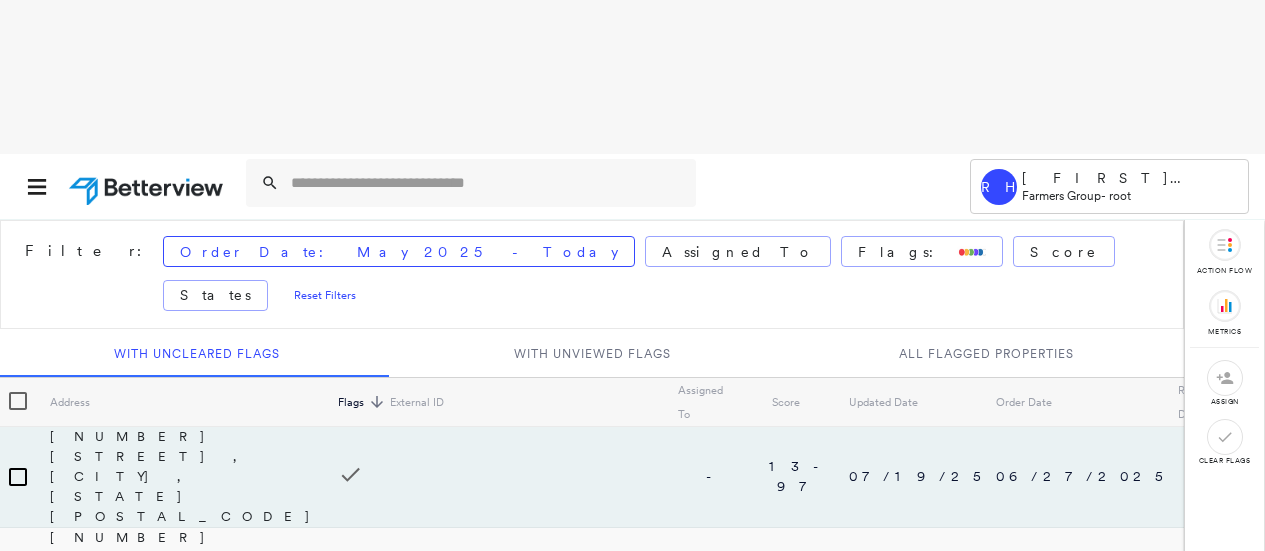 scroll, scrollTop: 0, scrollLeft: 0, axis: both 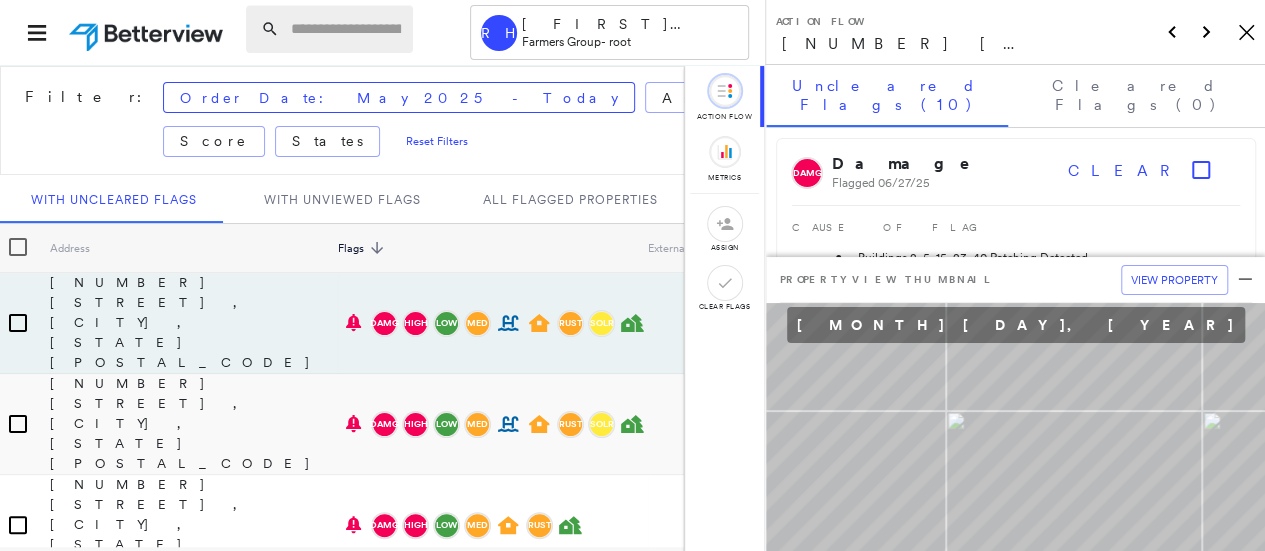 click at bounding box center [346, 29] 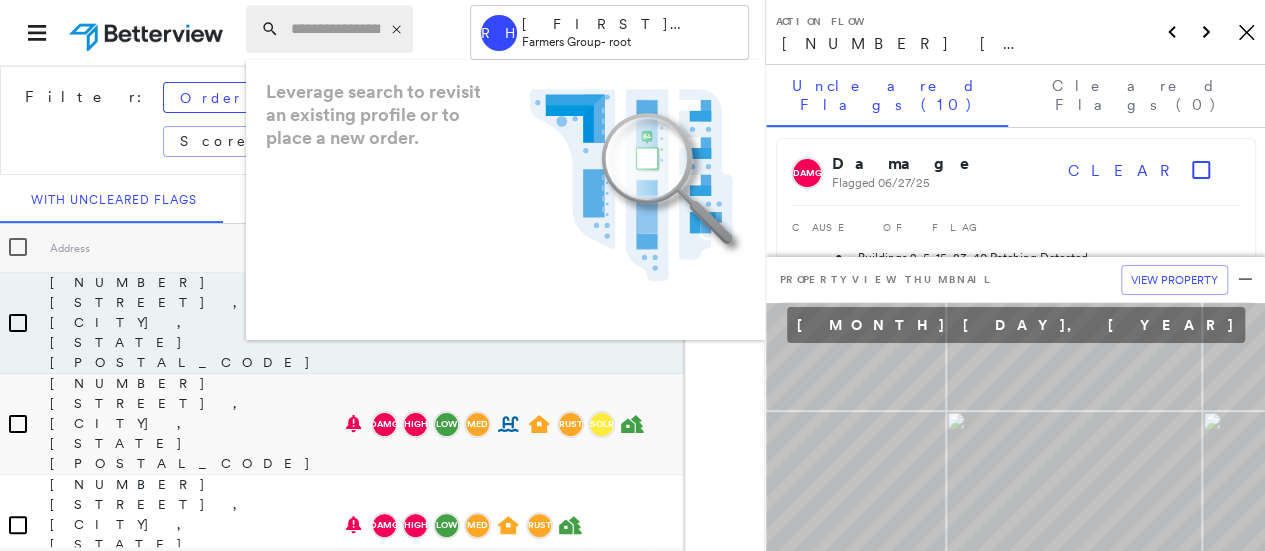 paste on "**********" 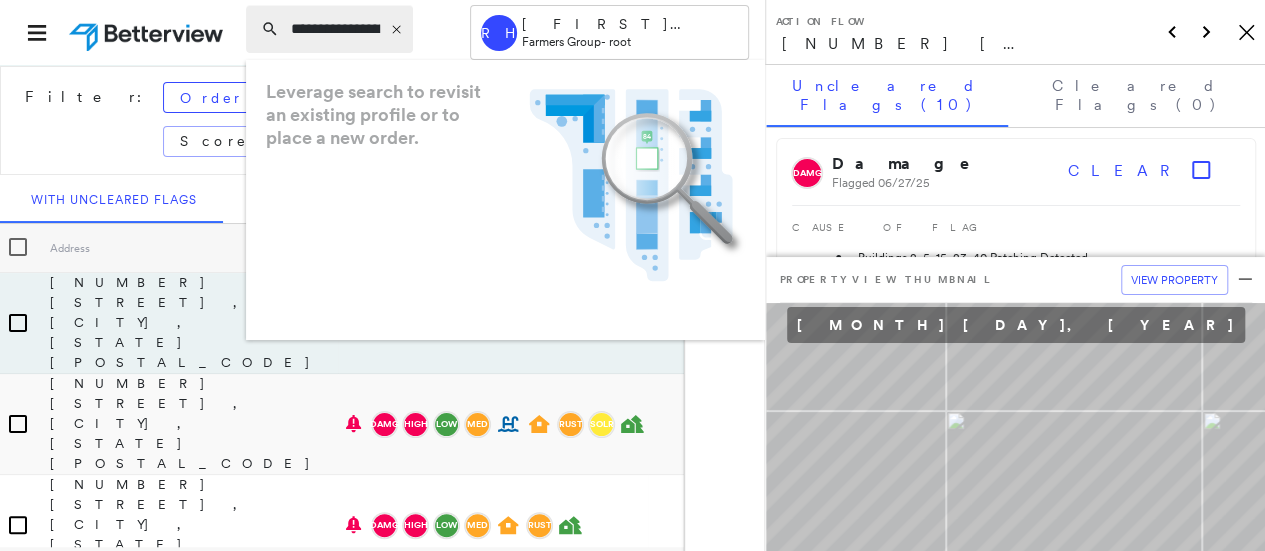 scroll, scrollTop: 0, scrollLeft: 266, axis: horizontal 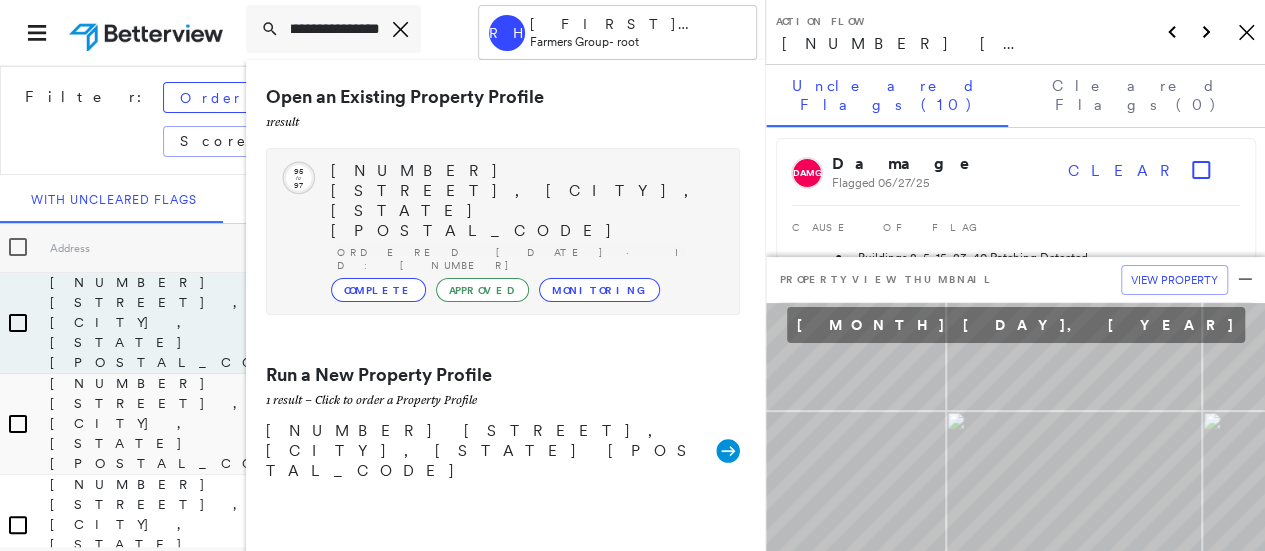 type on "**********" 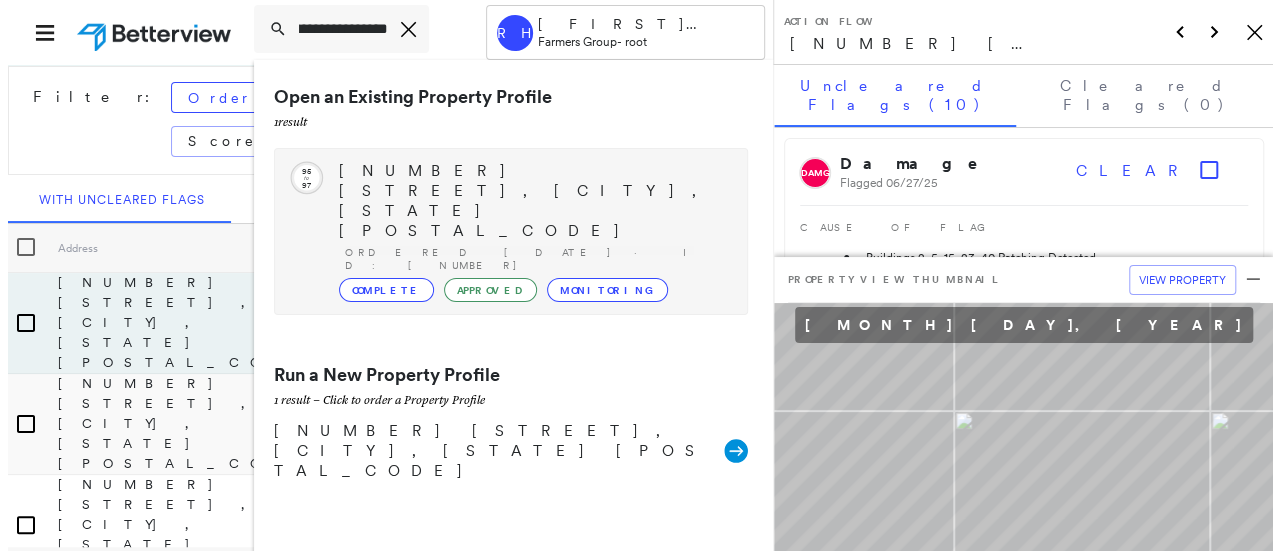 scroll, scrollTop: 0, scrollLeft: 0, axis: both 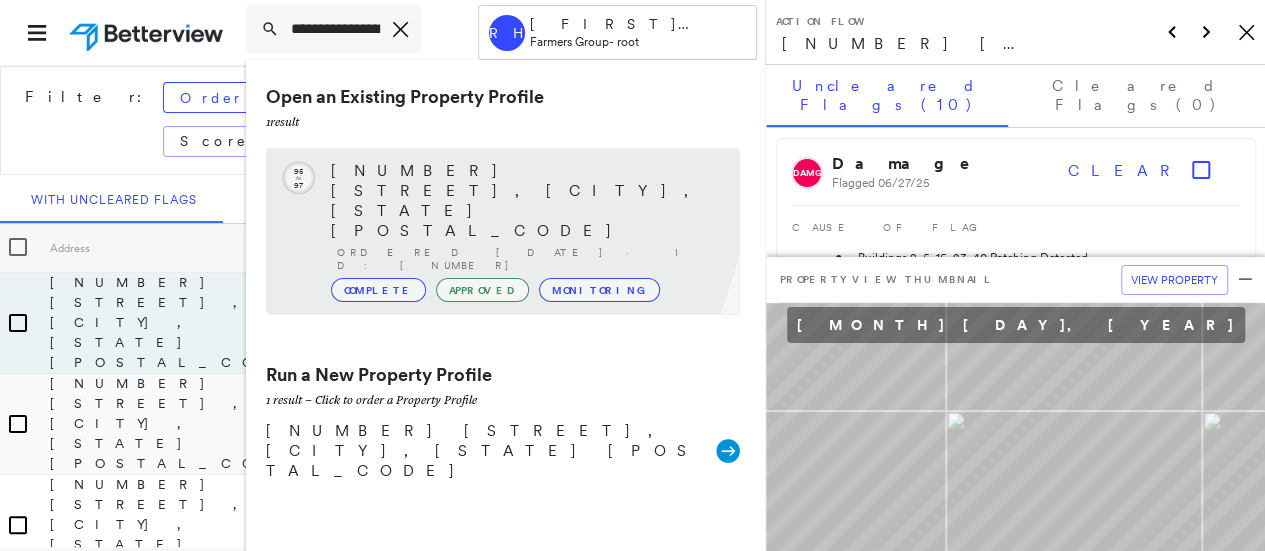 click on "[NUMBER] [STREET], [CITY], [STATE] [POSTAL_CODE]" at bounding box center (525, 201) 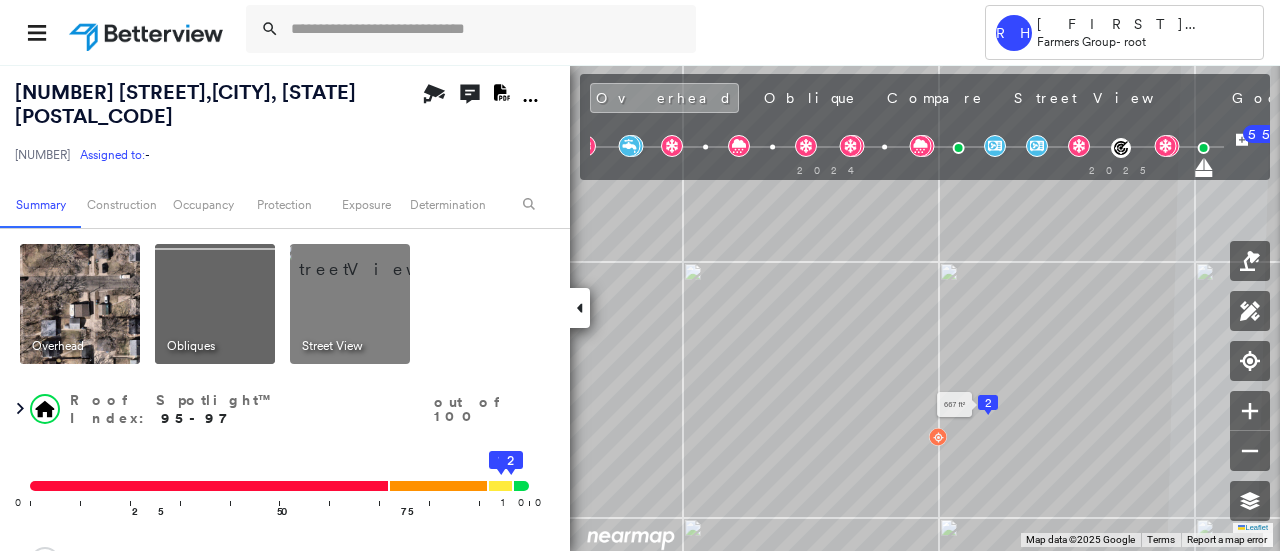 click on "2" at bounding box center (988, 403) 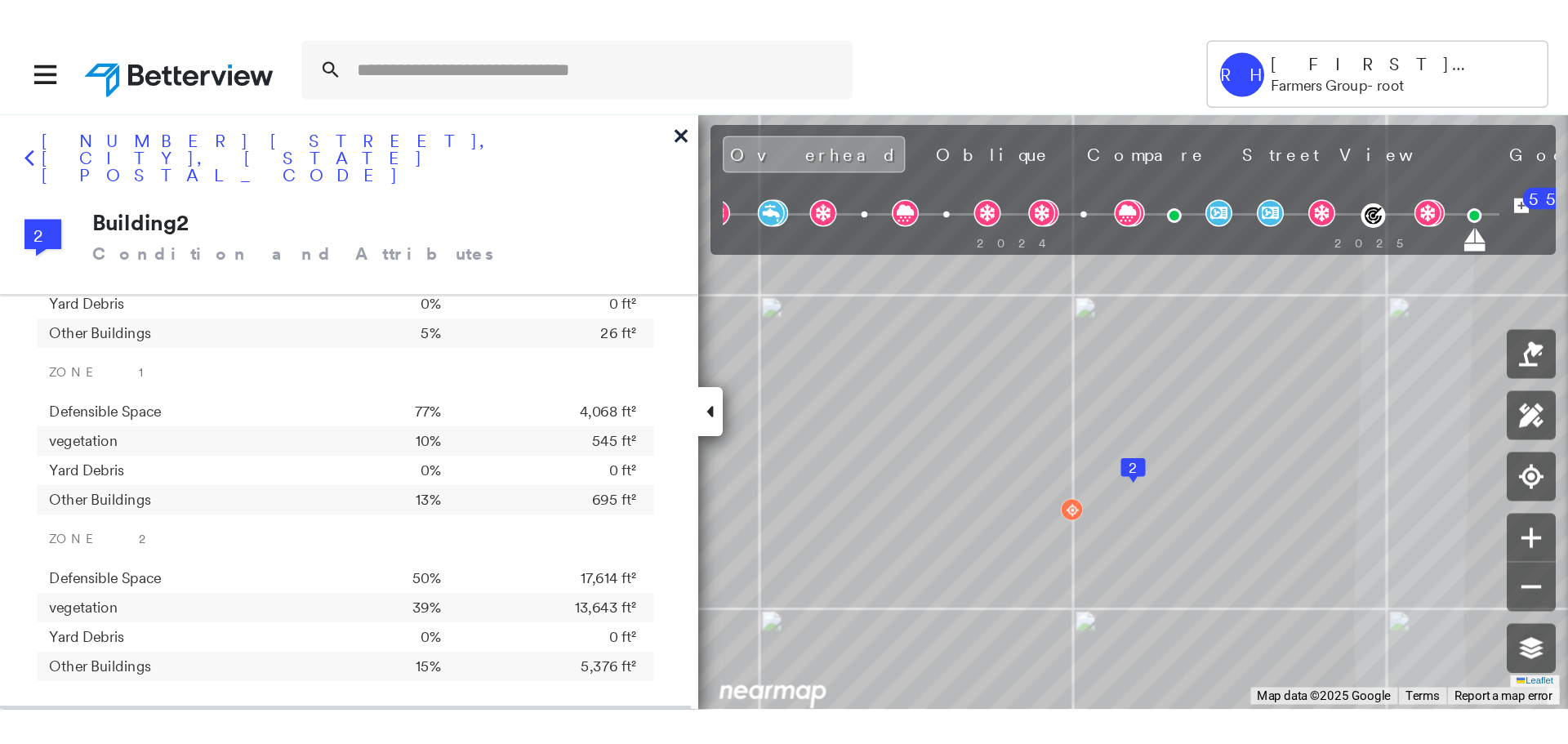 scroll, scrollTop: 1042, scrollLeft: 0, axis: vertical 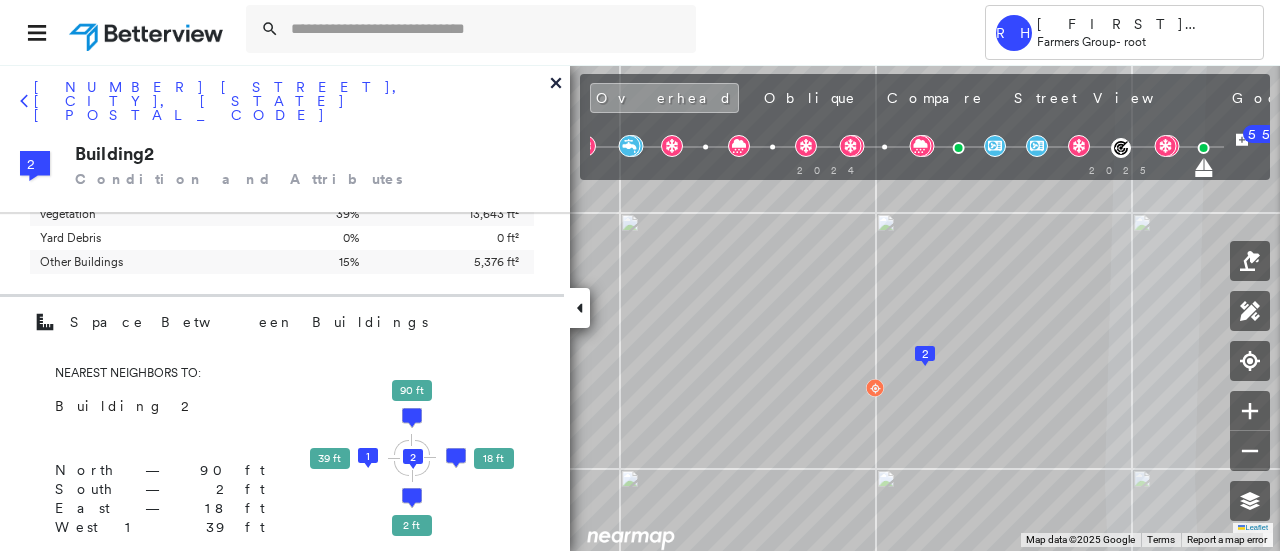 click 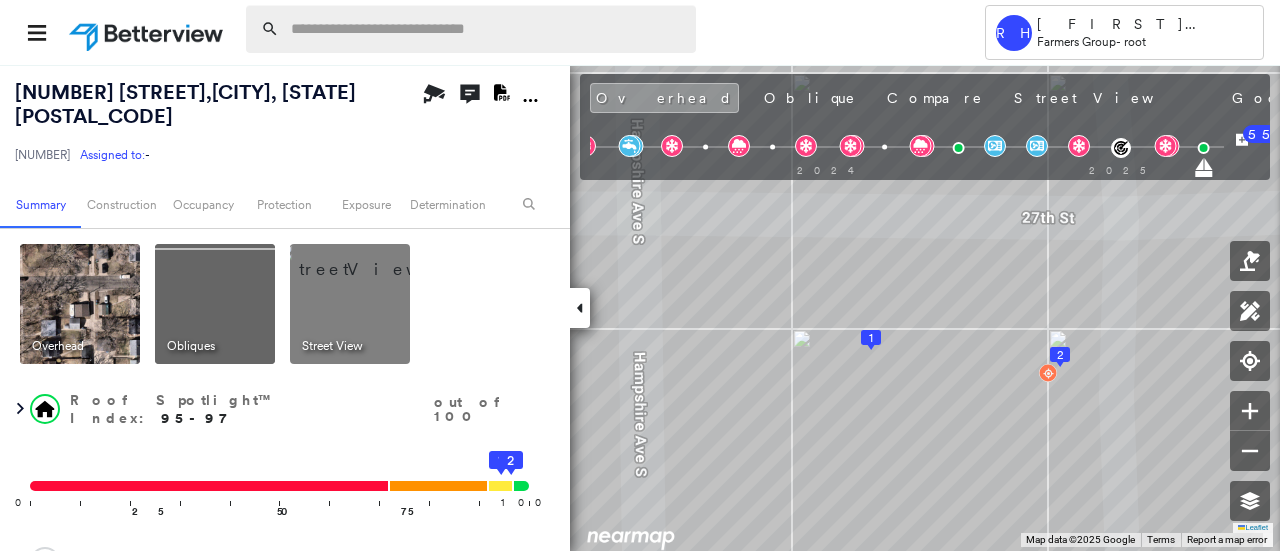click at bounding box center (487, 29) 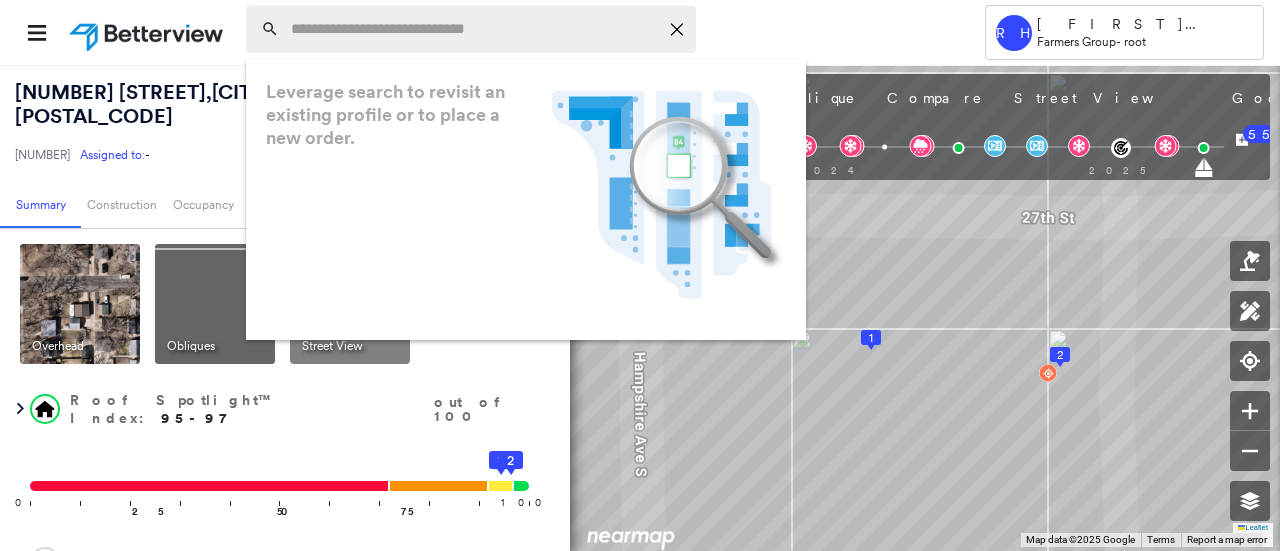 paste on "**********" 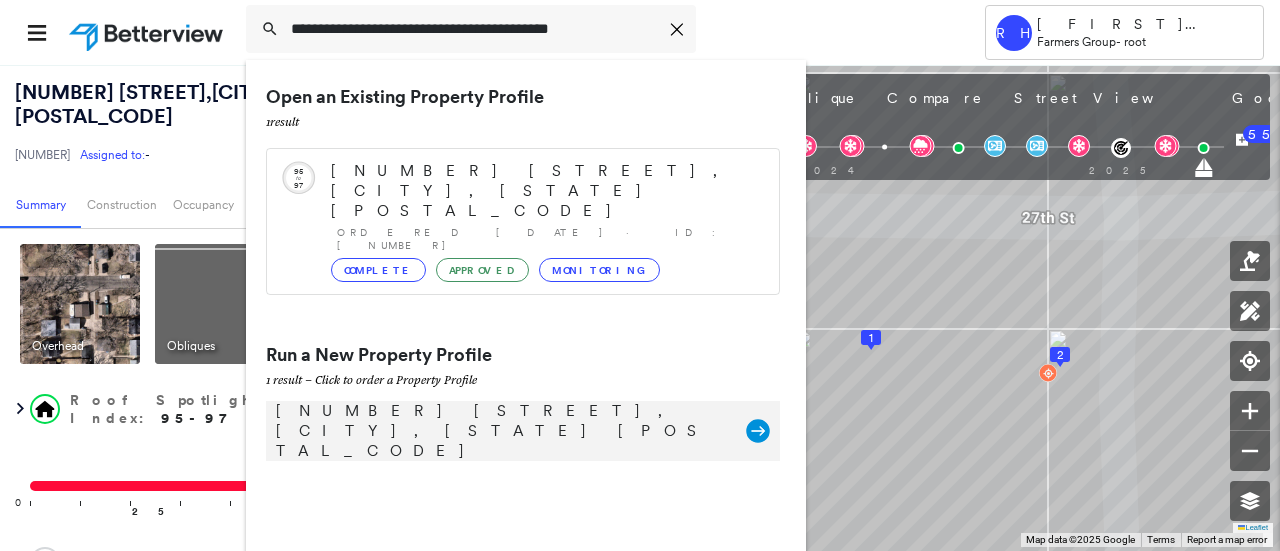 type on "**********" 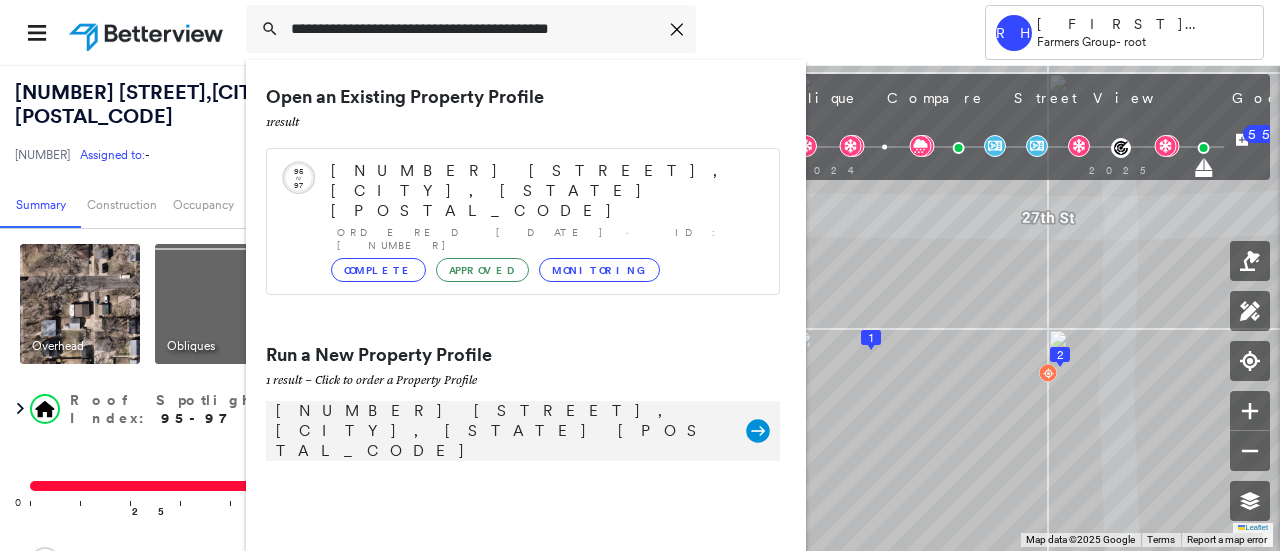 click 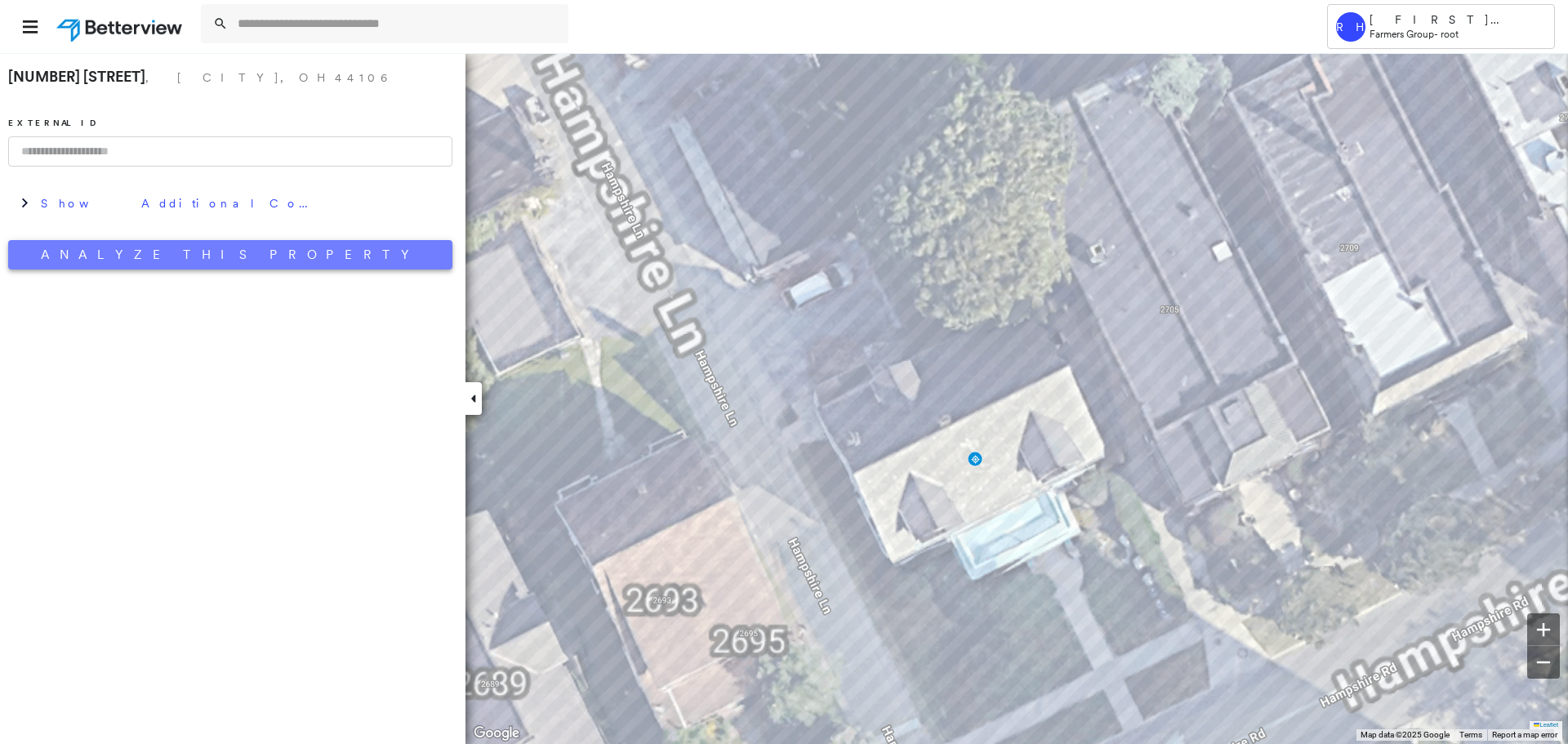 click on "Analyze This Property" at bounding box center [230, 255] 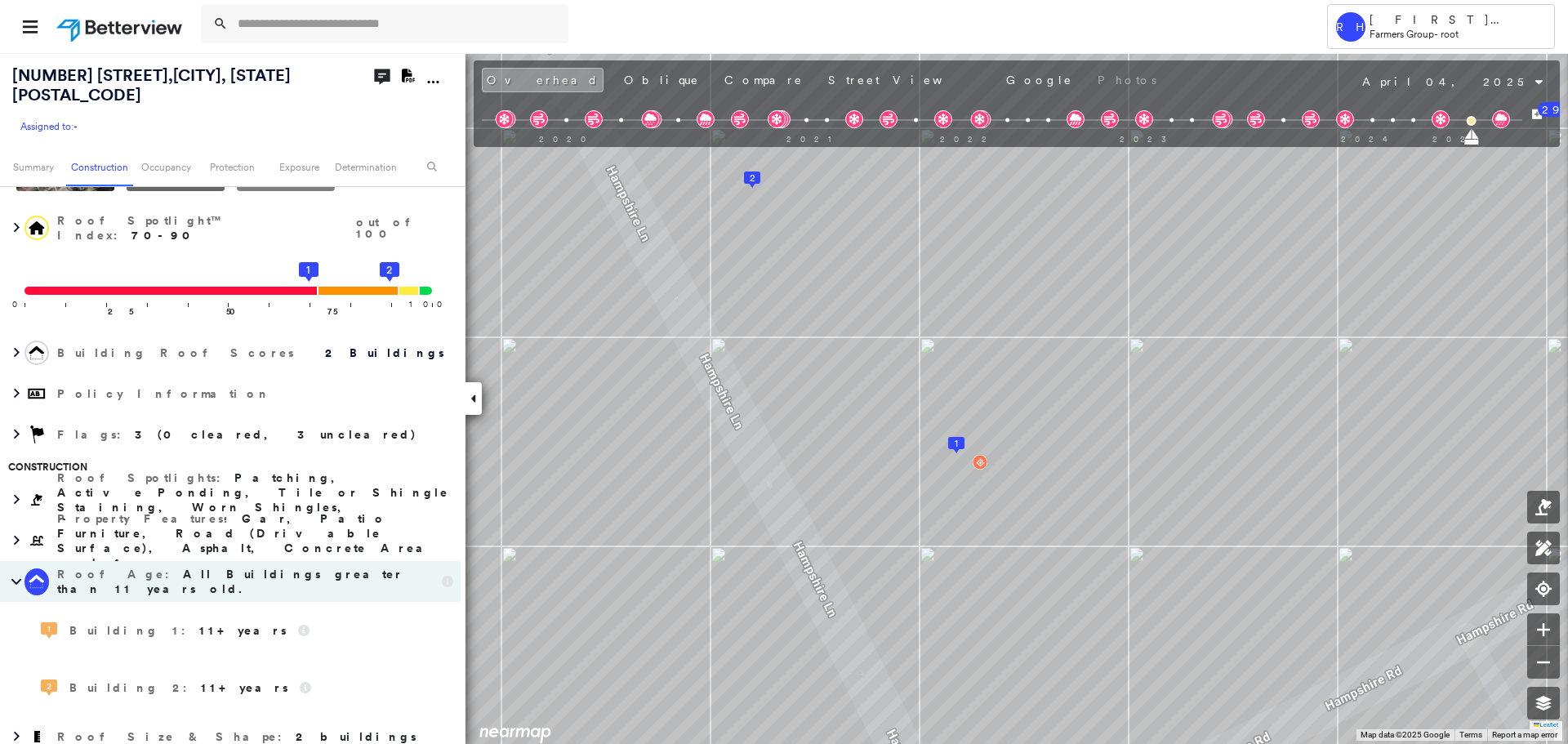 scroll, scrollTop: 0, scrollLeft: 0, axis: both 